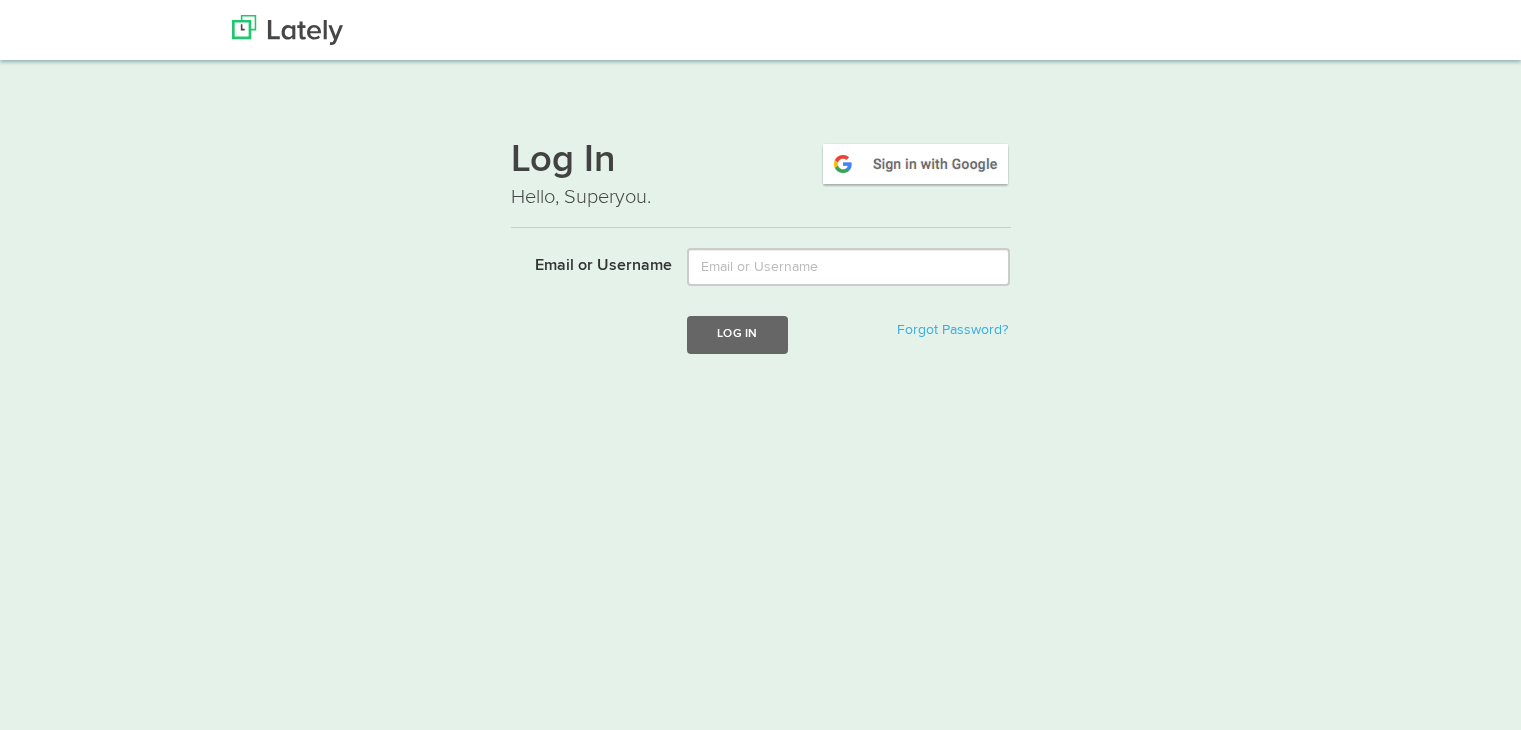 scroll, scrollTop: 0, scrollLeft: 0, axis: both 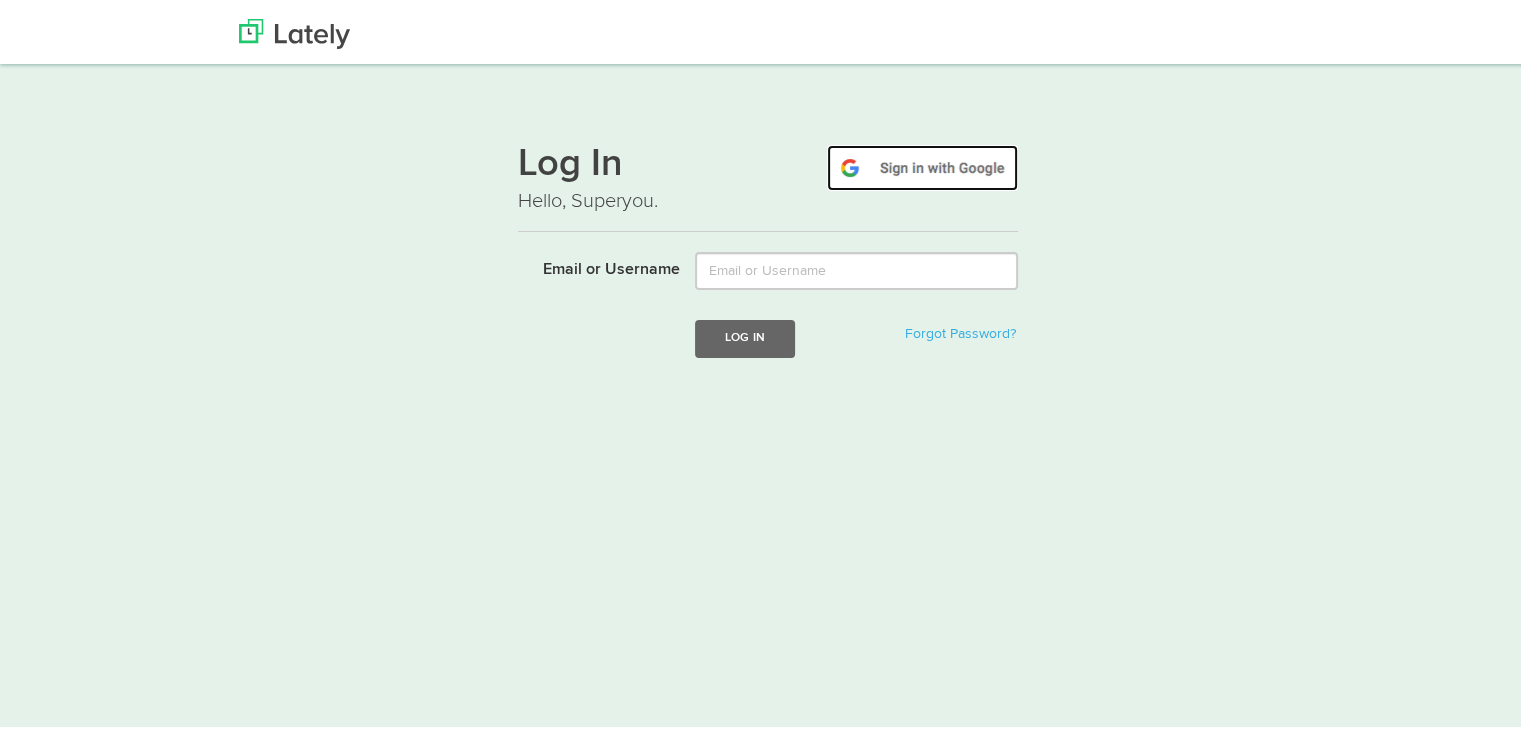 click at bounding box center [922, 164] 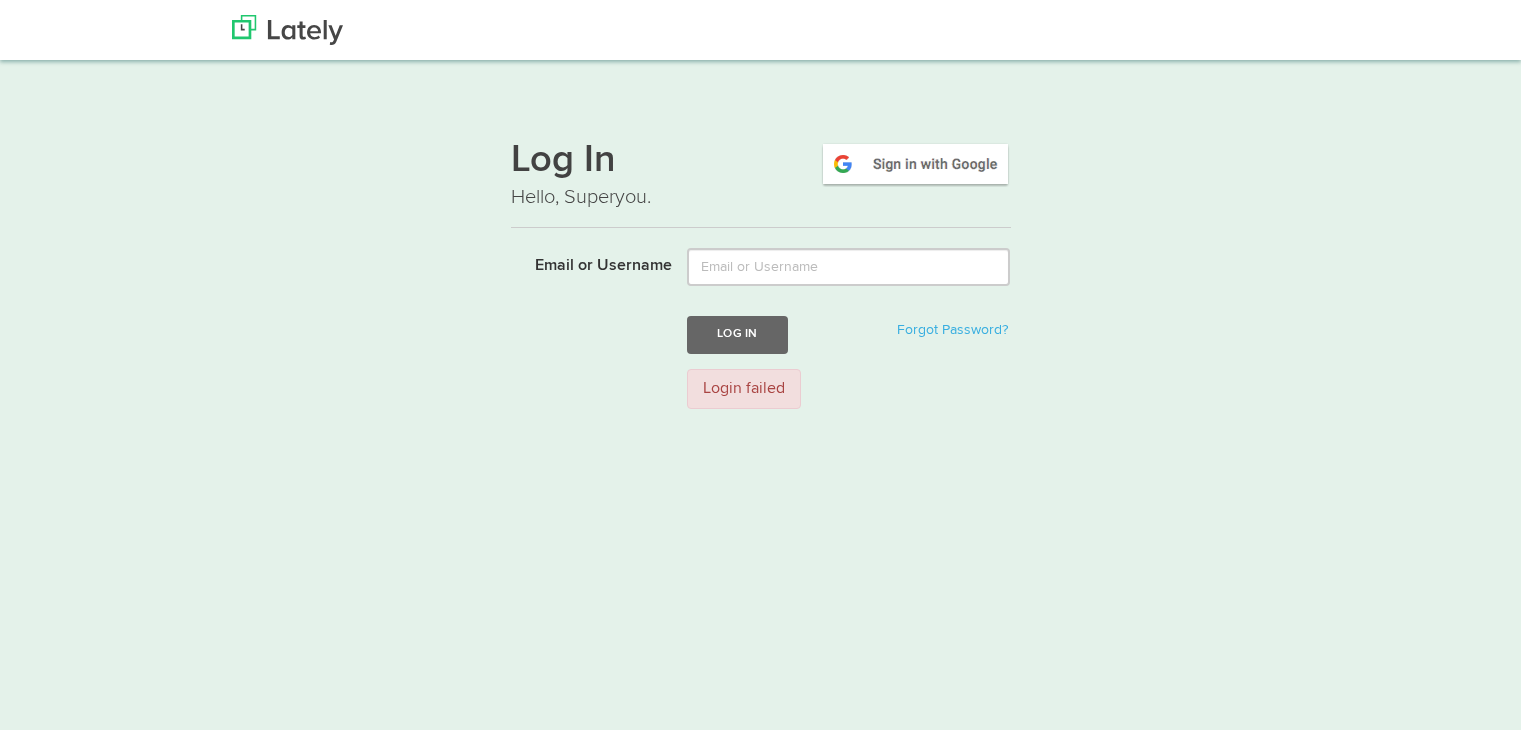 scroll, scrollTop: 0, scrollLeft: 0, axis: both 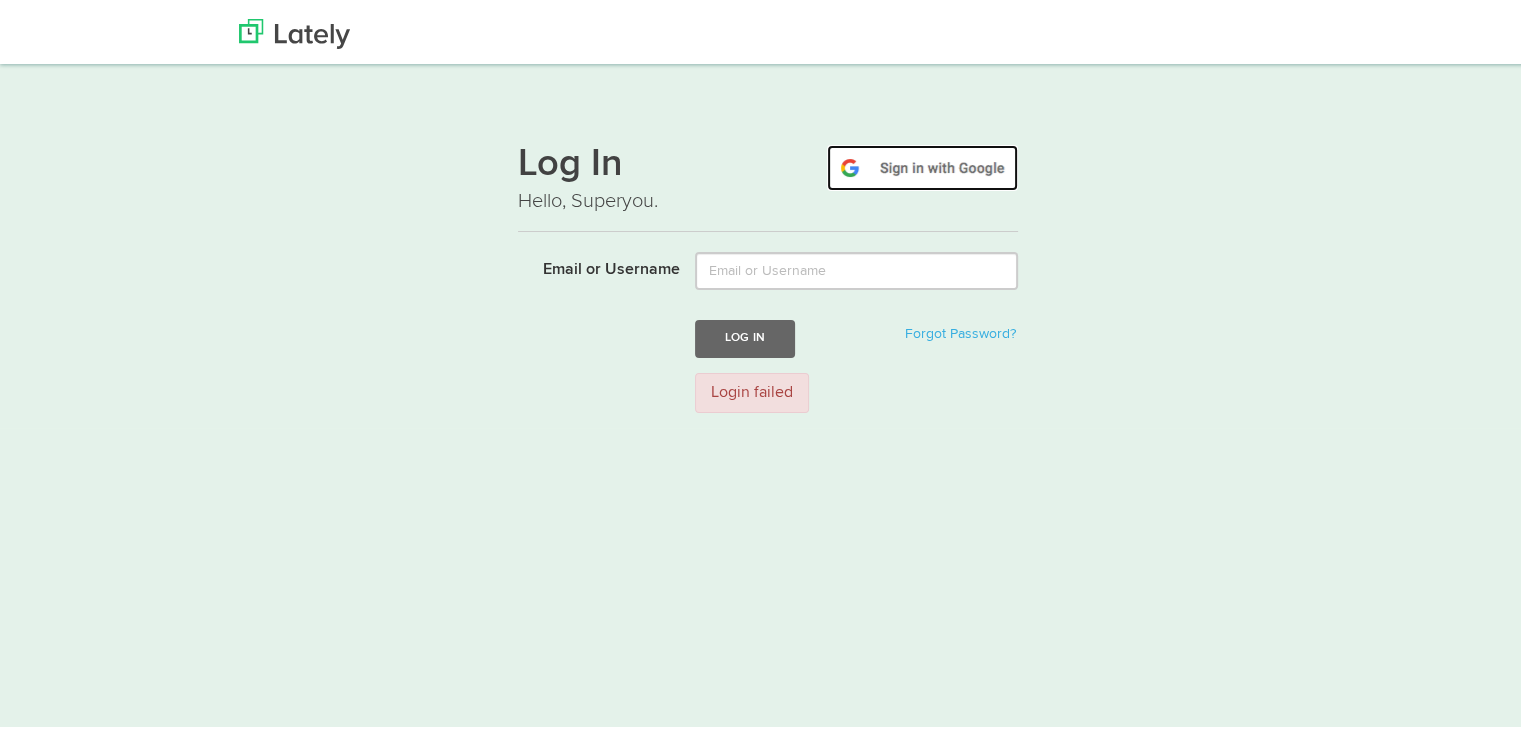click at bounding box center [922, 164] 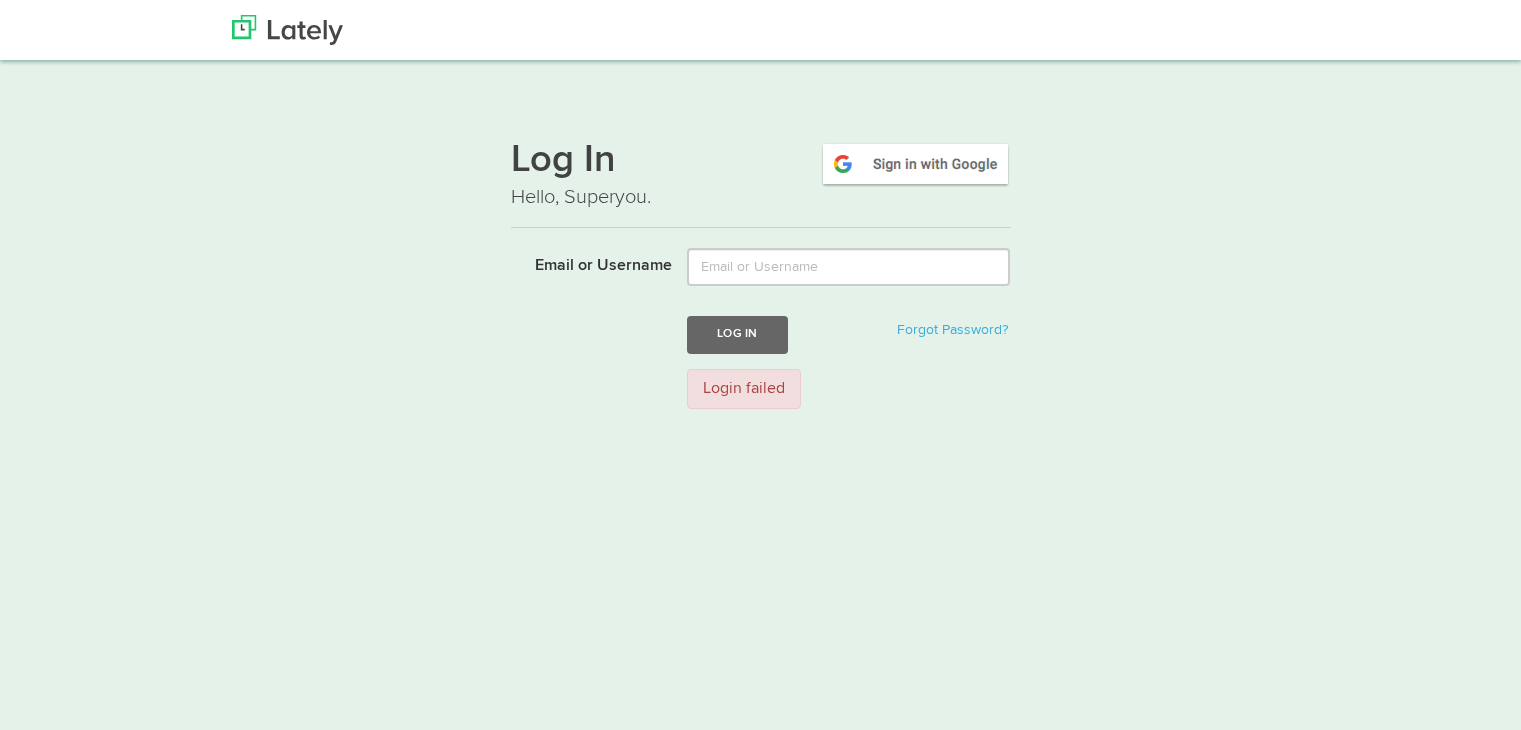 scroll, scrollTop: 0, scrollLeft: 0, axis: both 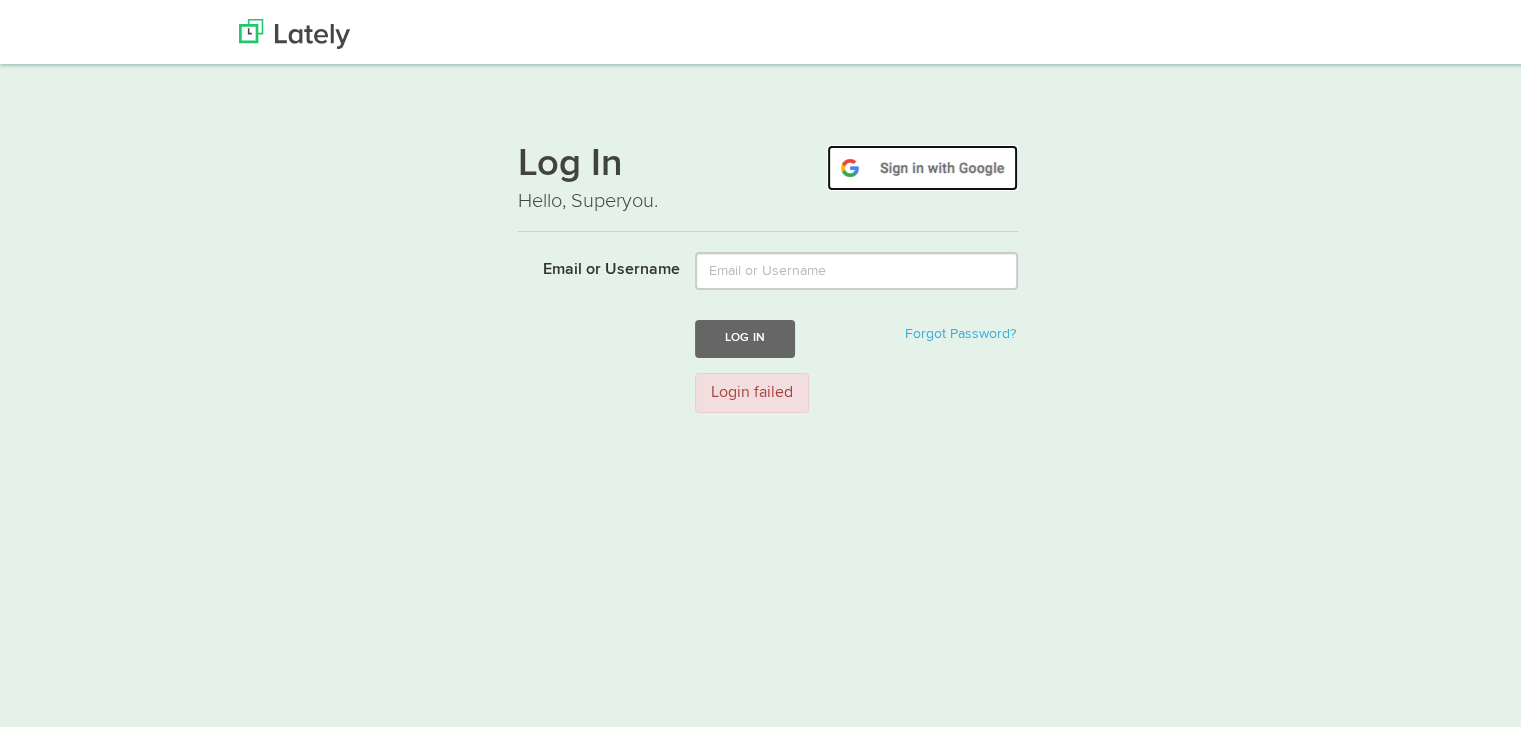 click at bounding box center (922, 164) 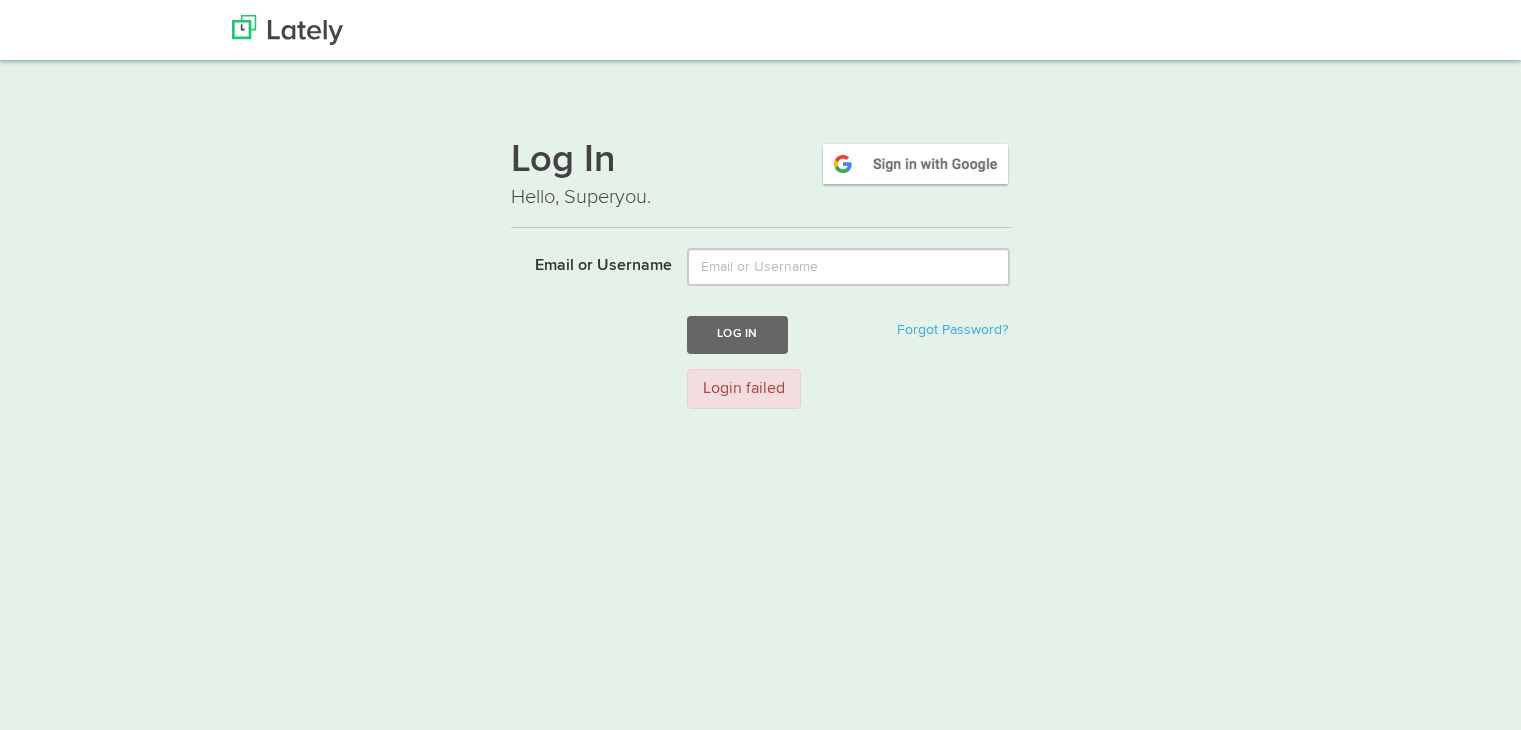 scroll, scrollTop: 0, scrollLeft: 0, axis: both 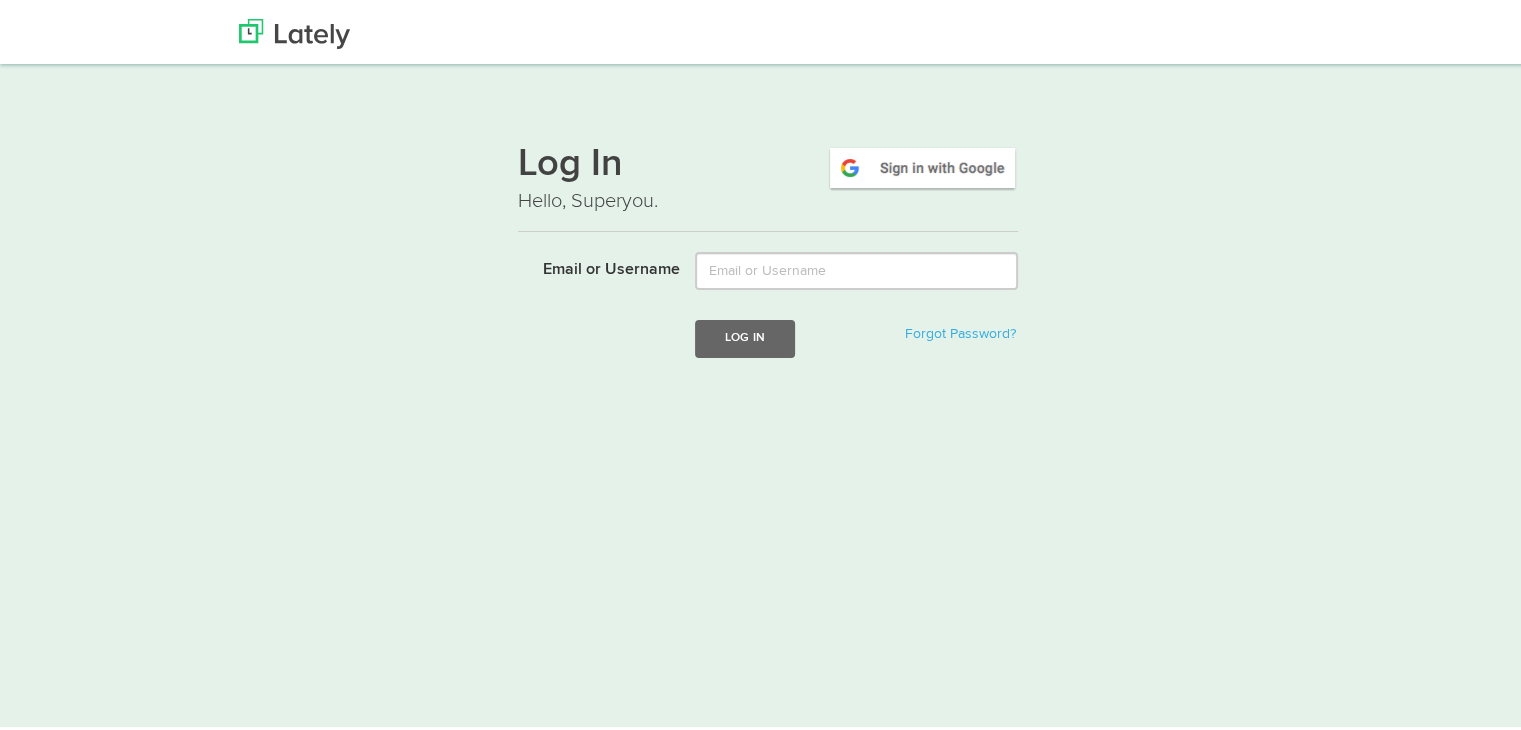 click on "Email or Username" at bounding box center [591, 263] 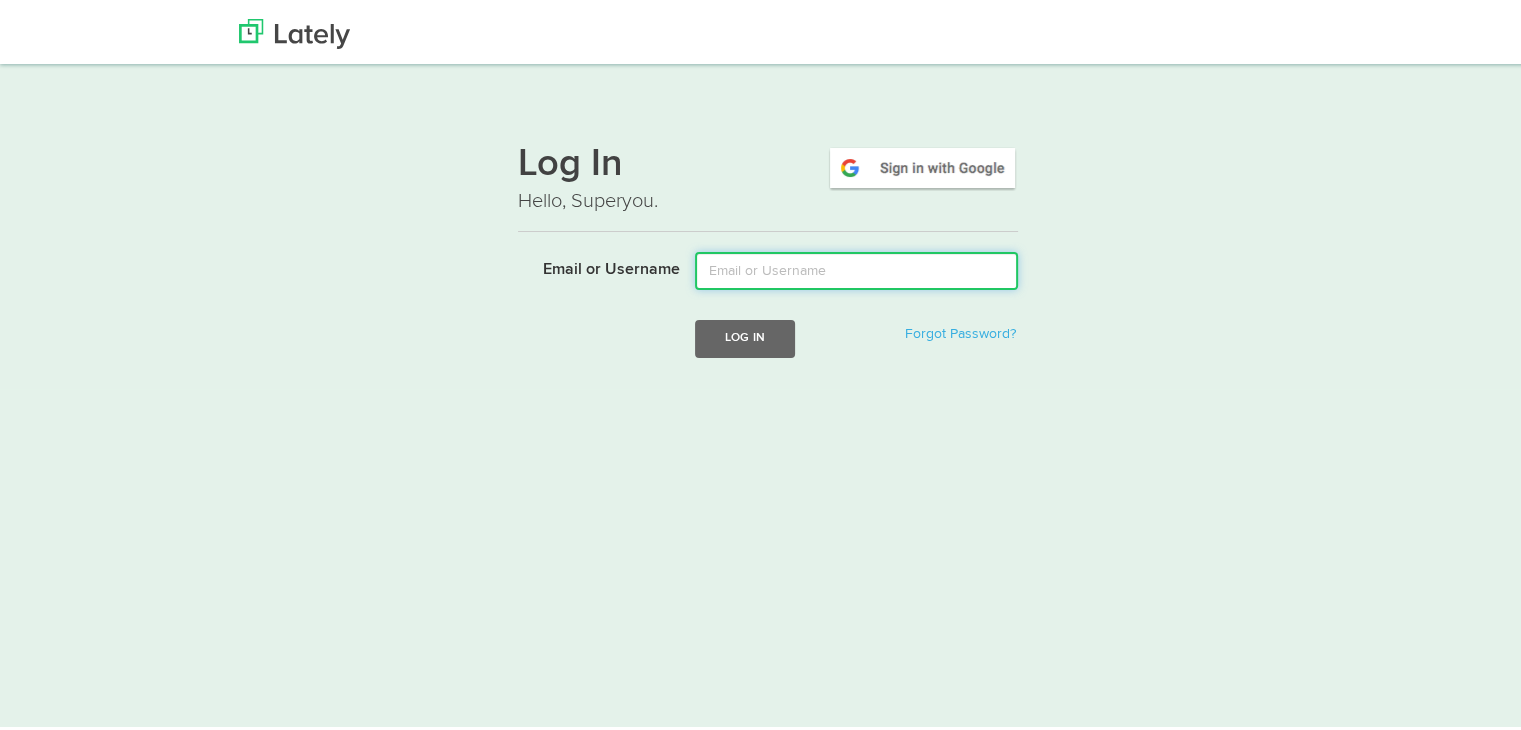 click on "Email or Username" at bounding box center (856, 267) 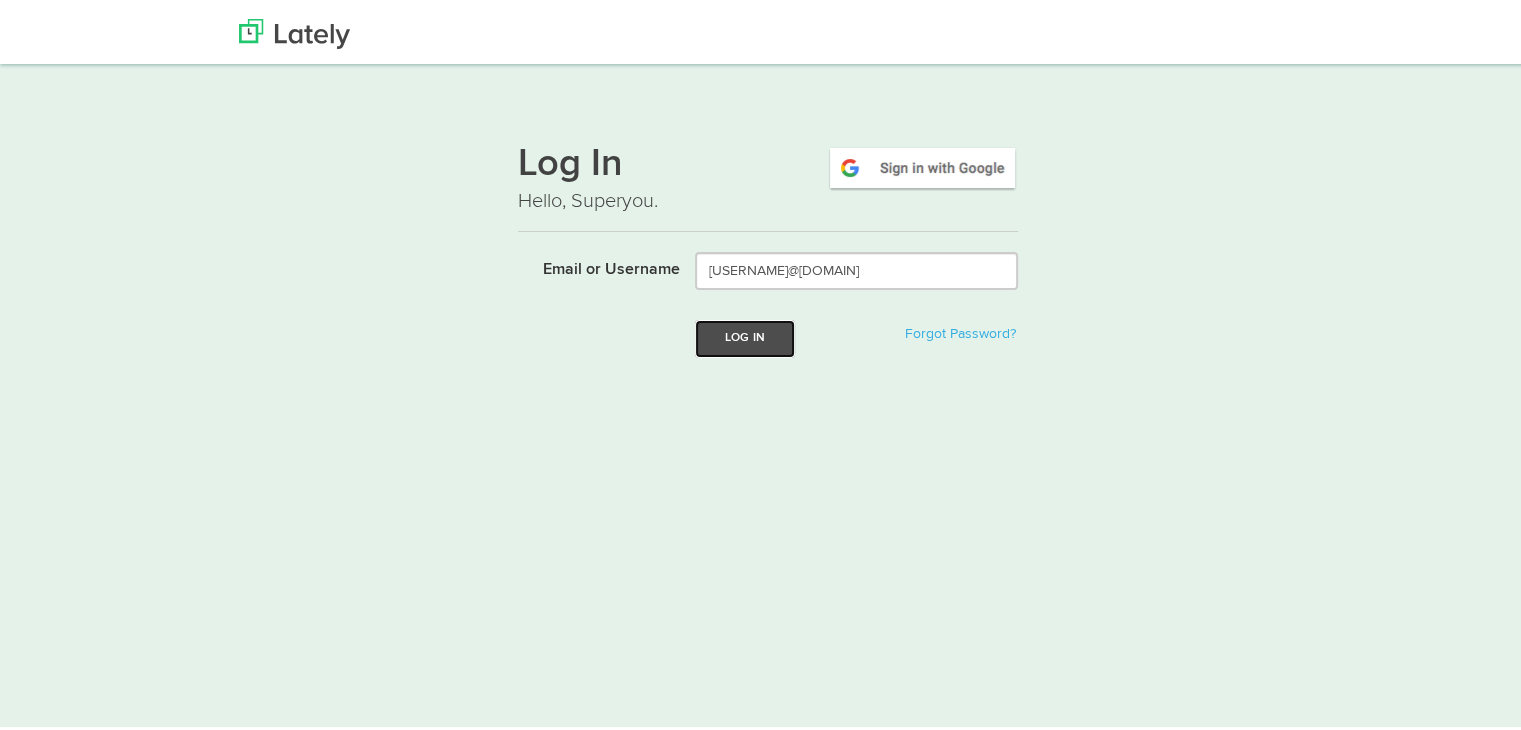 click on "Log In" at bounding box center [745, 334] 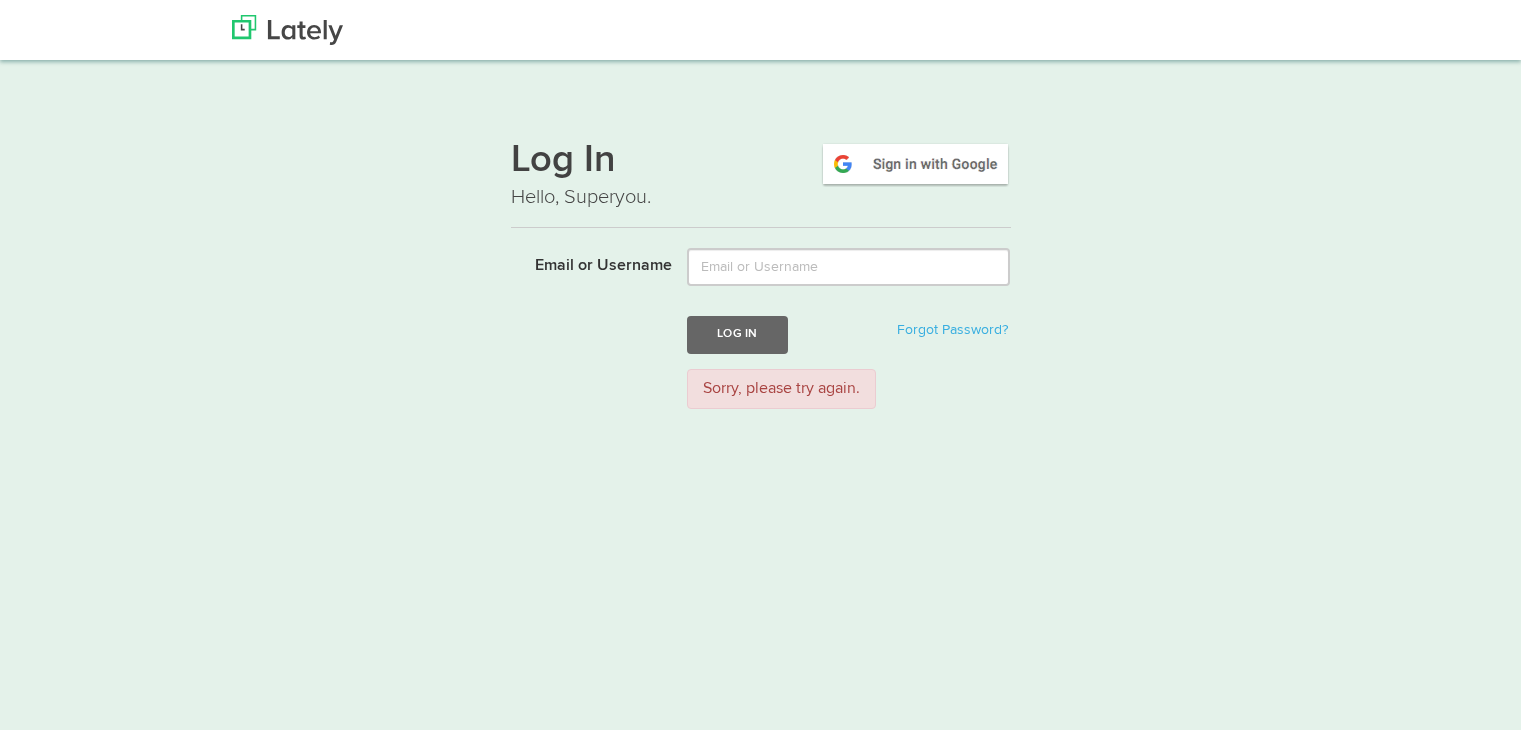 scroll, scrollTop: 0, scrollLeft: 0, axis: both 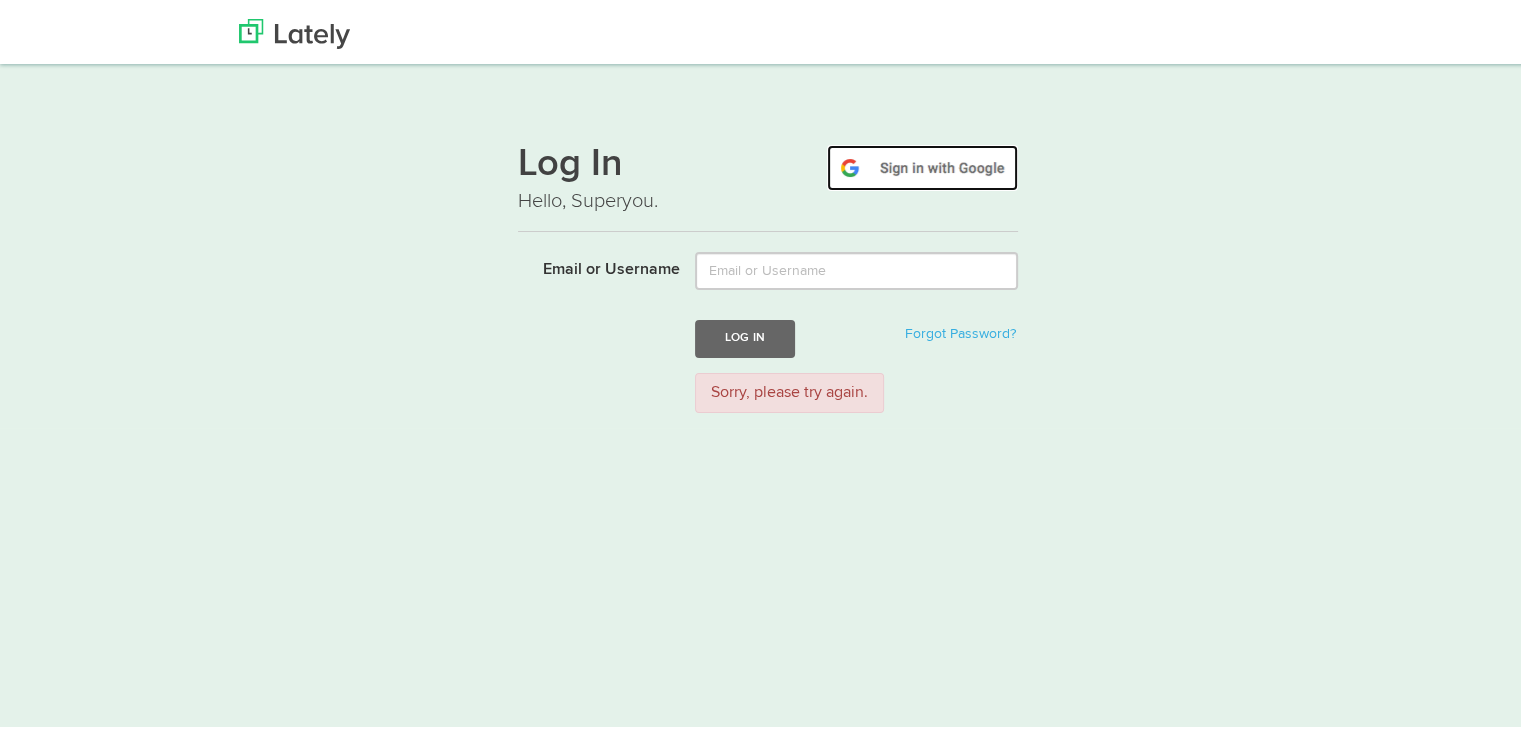click at bounding box center [922, 164] 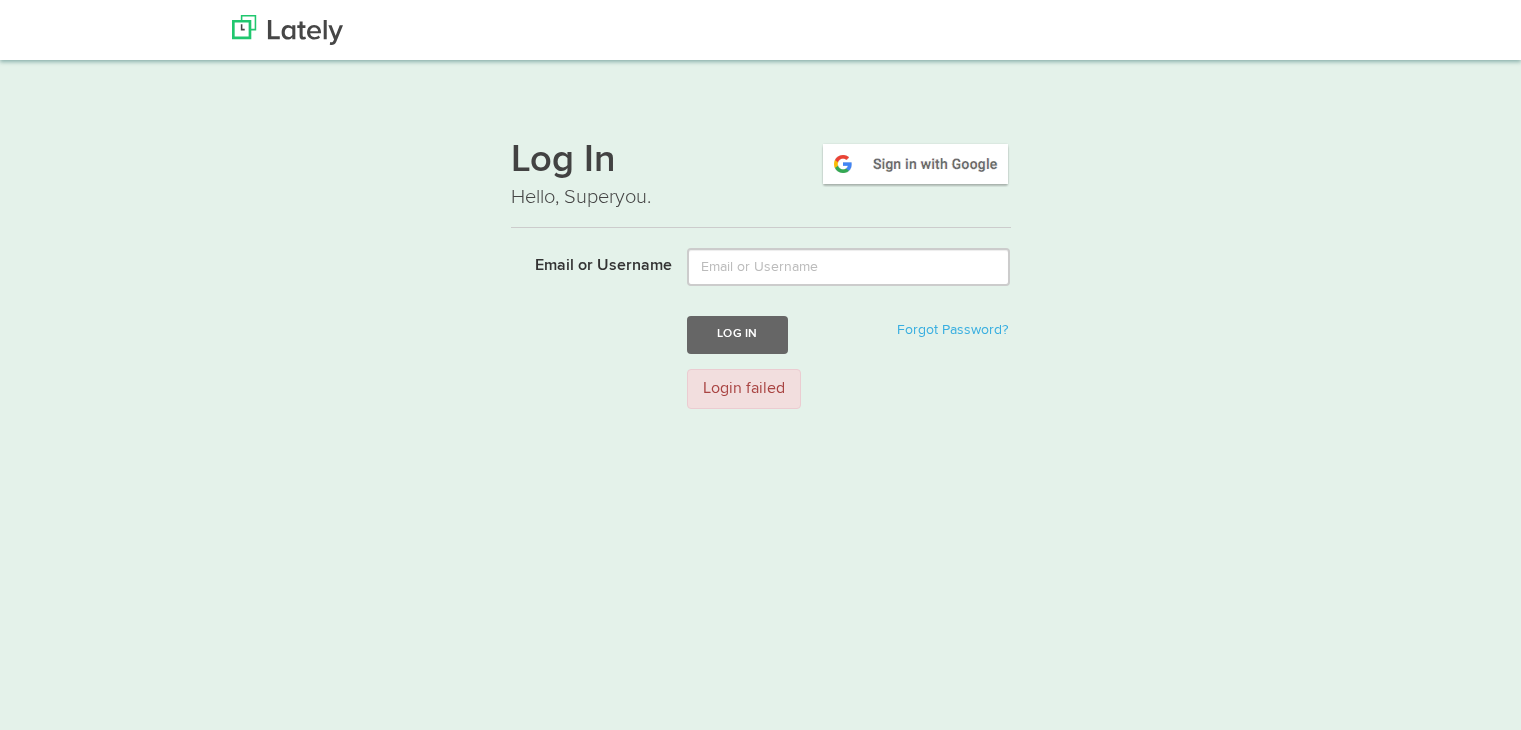 scroll, scrollTop: 0, scrollLeft: 0, axis: both 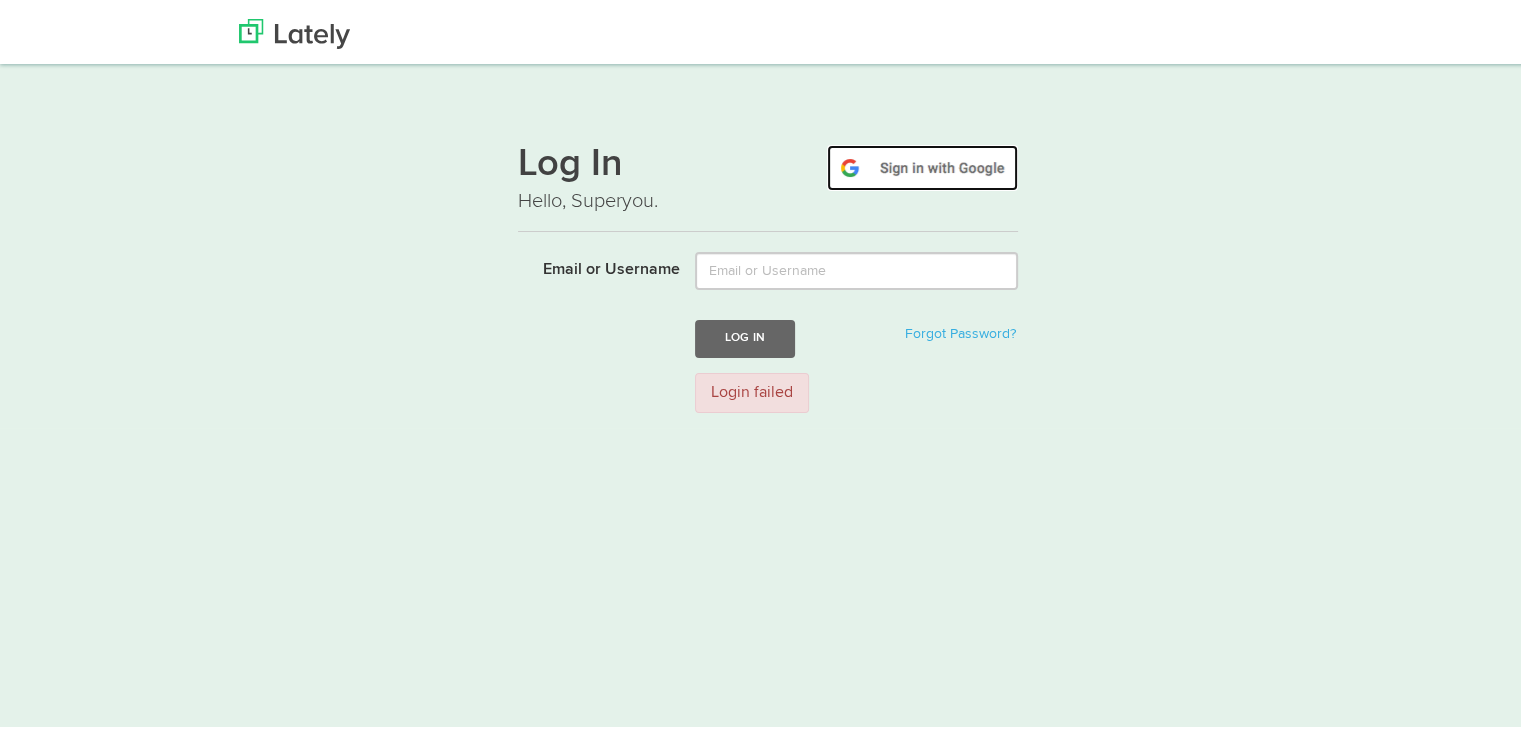 click at bounding box center [922, 164] 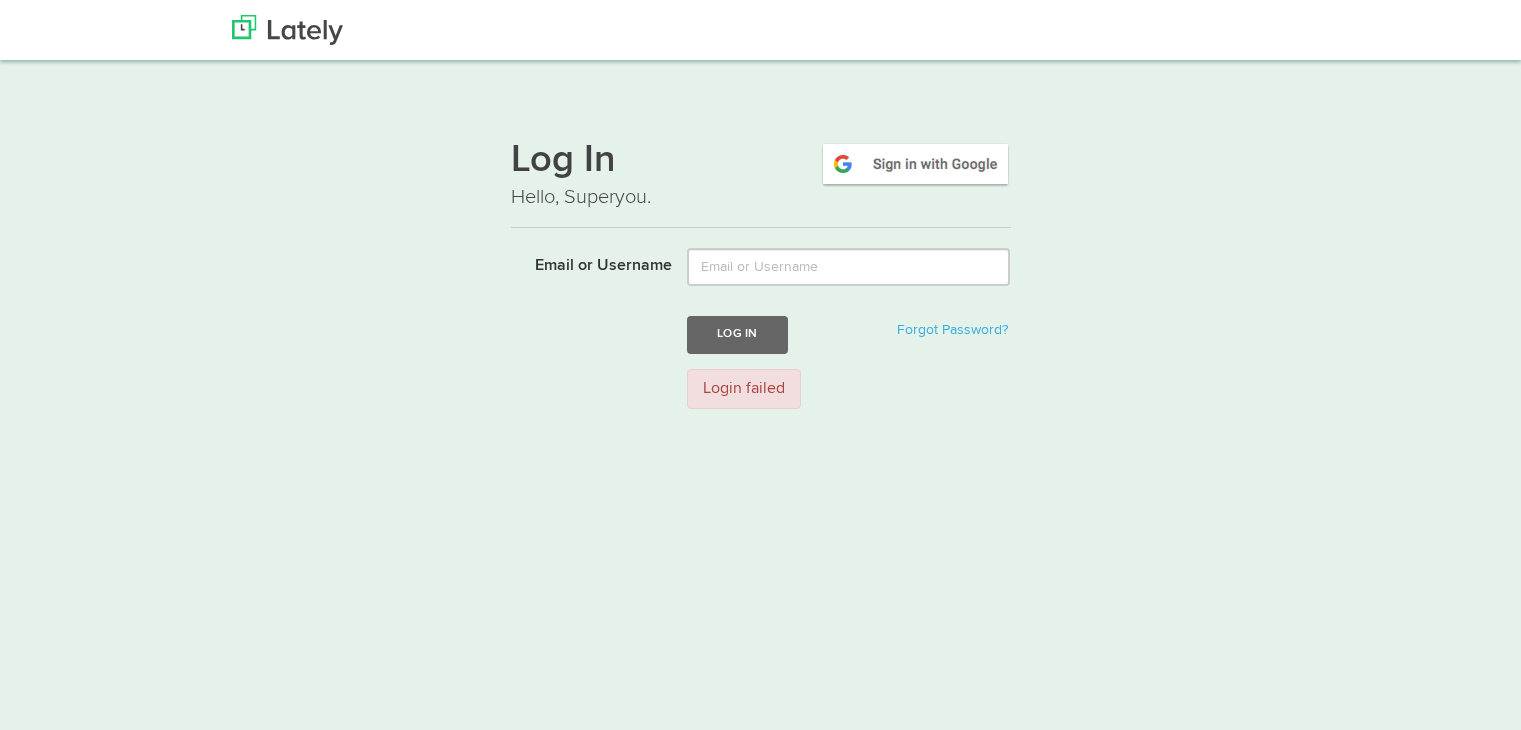 scroll, scrollTop: 0, scrollLeft: 0, axis: both 